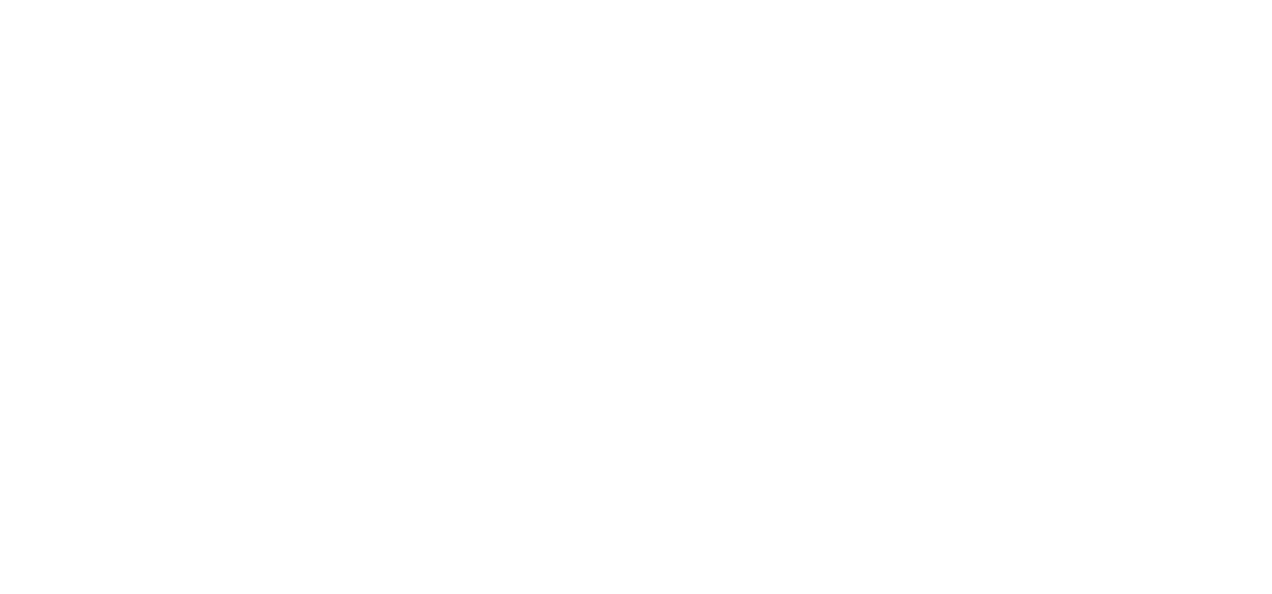 scroll, scrollTop: 0, scrollLeft: 0, axis: both 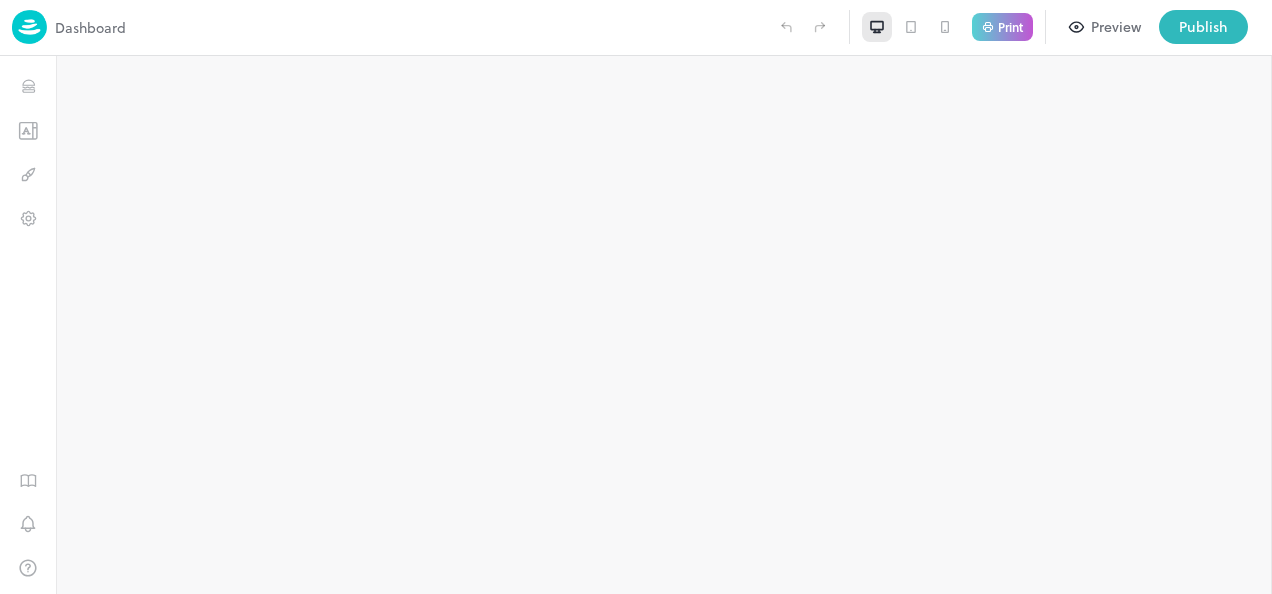 type on "**********" 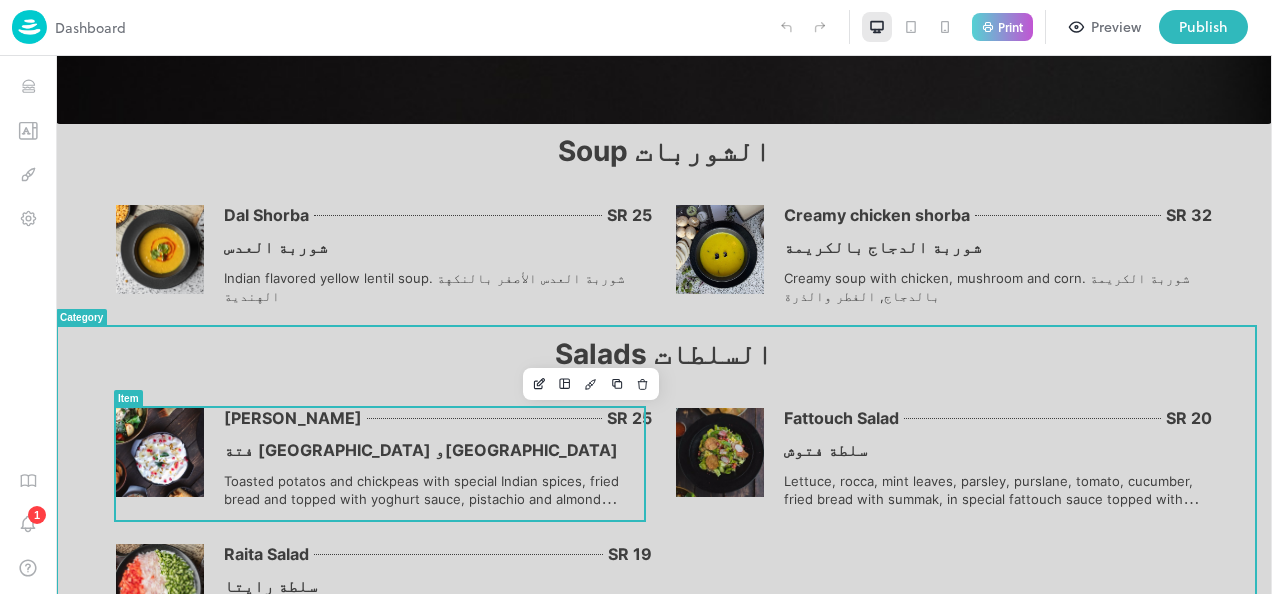 scroll, scrollTop: 500, scrollLeft: 0, axis: vertical 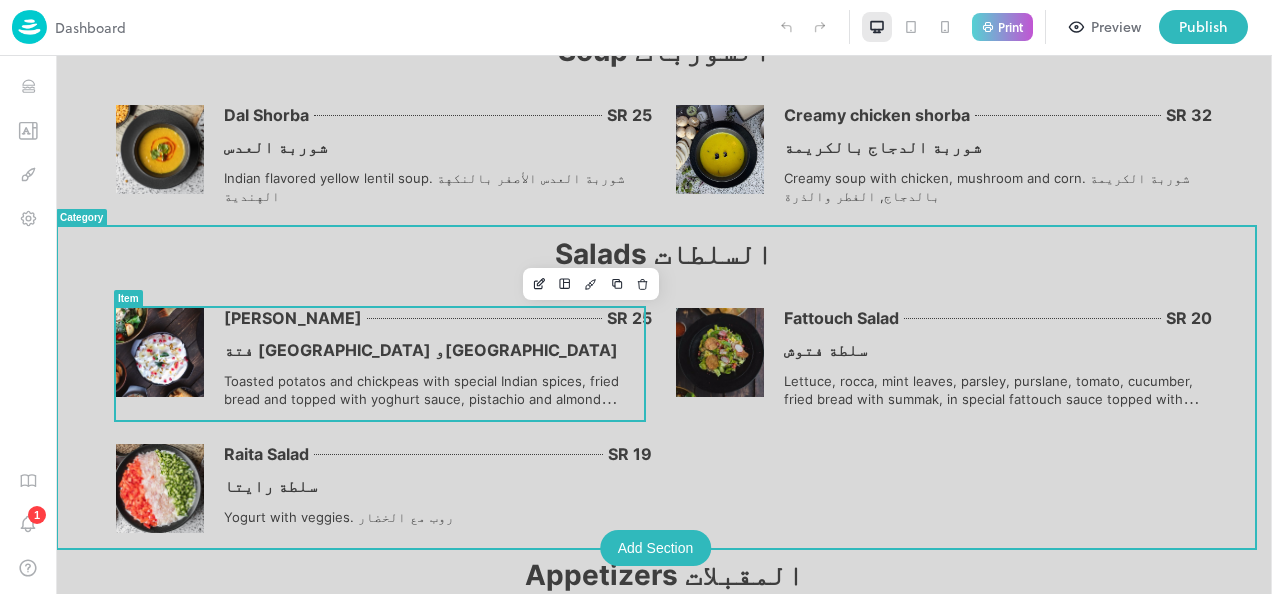 click on "Alo Chana Fattah SR 25  فتة حمص وبطاطس Toasted potatos and chickpeas with special Indian spices, fried bread and topped with yoghurt sauce, pistachio and almond
البطاطس المقلي مع الحمص الحب بالبهارات الهندية المميزة، يقدم مع صلصة الزبادي، الفستتق واللوز" at bounding box center (438, 364) 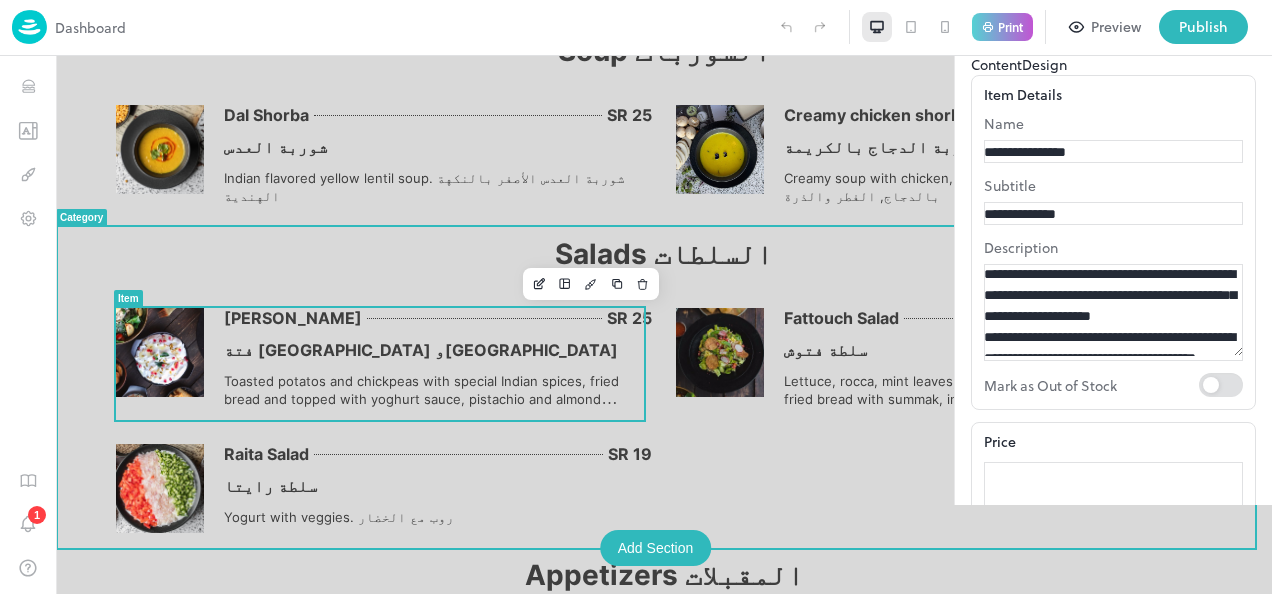 scroll, scrollTop: 0, scrollLeft: 0, axis: both 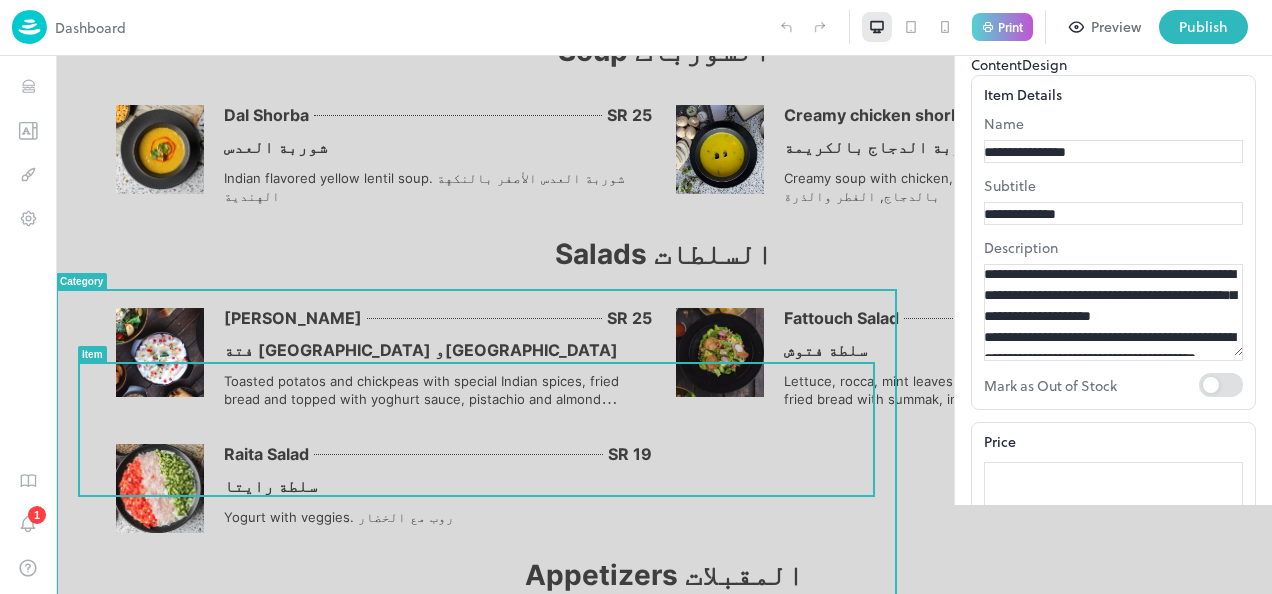 click on "Alo Chana Fattah SR 25  فتة حمص وبطاطس Toasted potatos and chickpeas with special Indian spices, fried bread and topped with yoghurt sauce, pistachio and almond
البطاطس المقلي مع الحمص الحب بالبهارات الهندية المميزة، يقدم مع صلصة الزبادي، الفستتق واللوز" at bounding box center [438, 364] 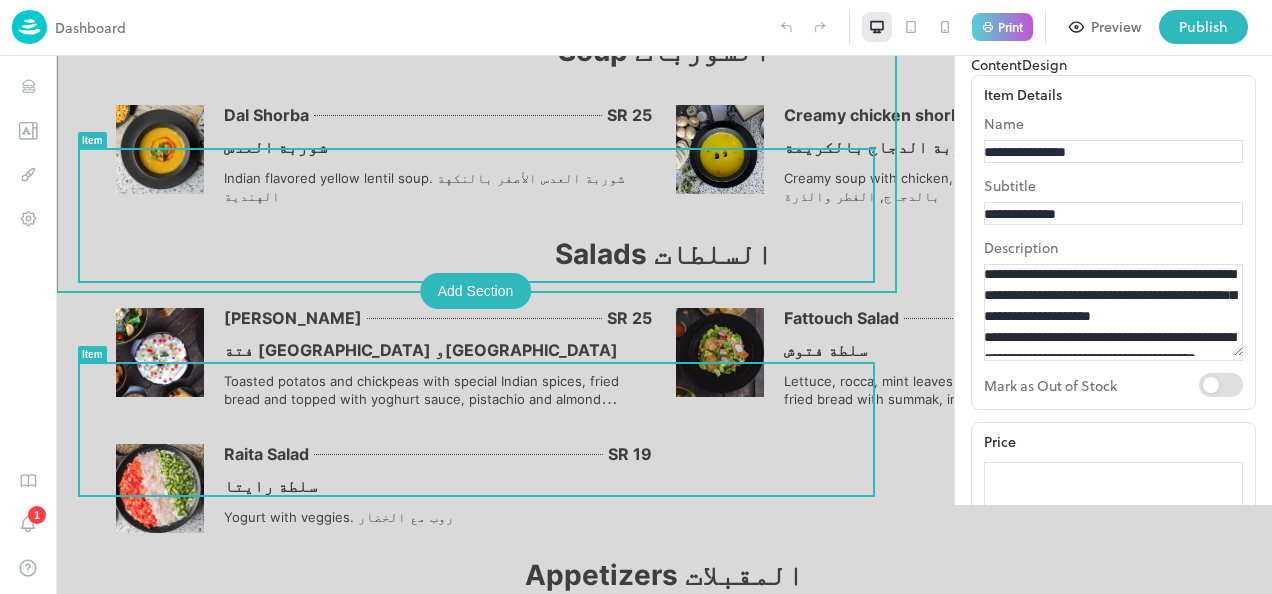 click on "Creamy soup with chicken, mushroom and corn.
شوربة الكريمة بالدجاج, الفطر والذرة" at bounding box center [987, 187] 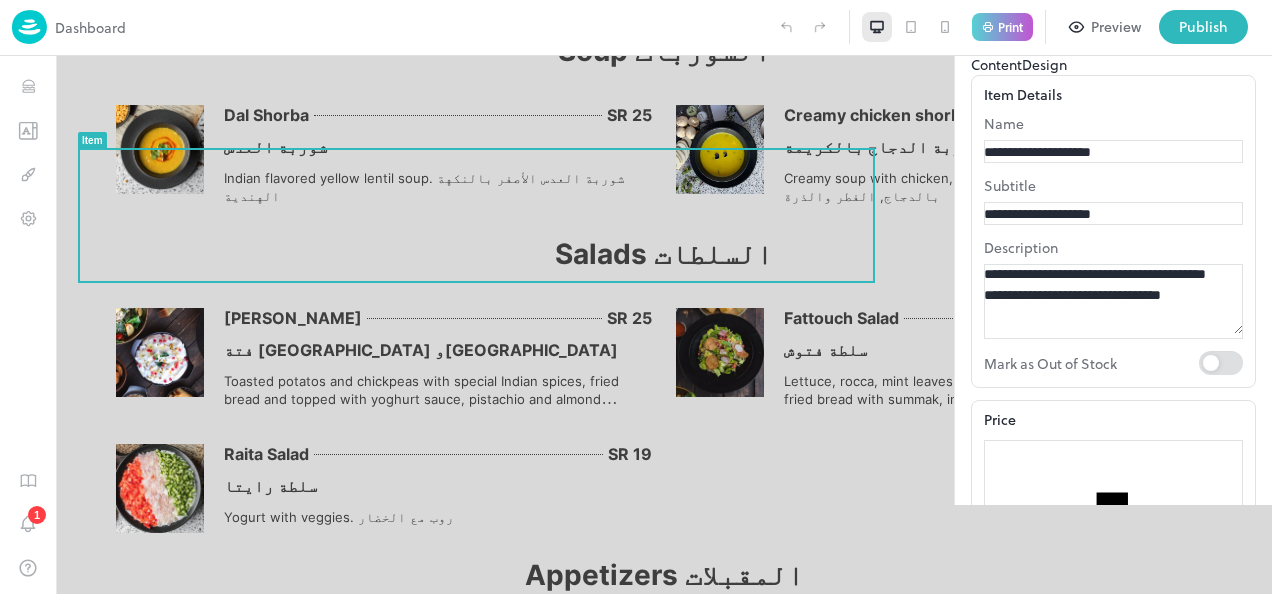 drag, startPoint x: 1244, startPoint y: 91, endPoint x: 793, endPoint y: 290, distance: 492.95233 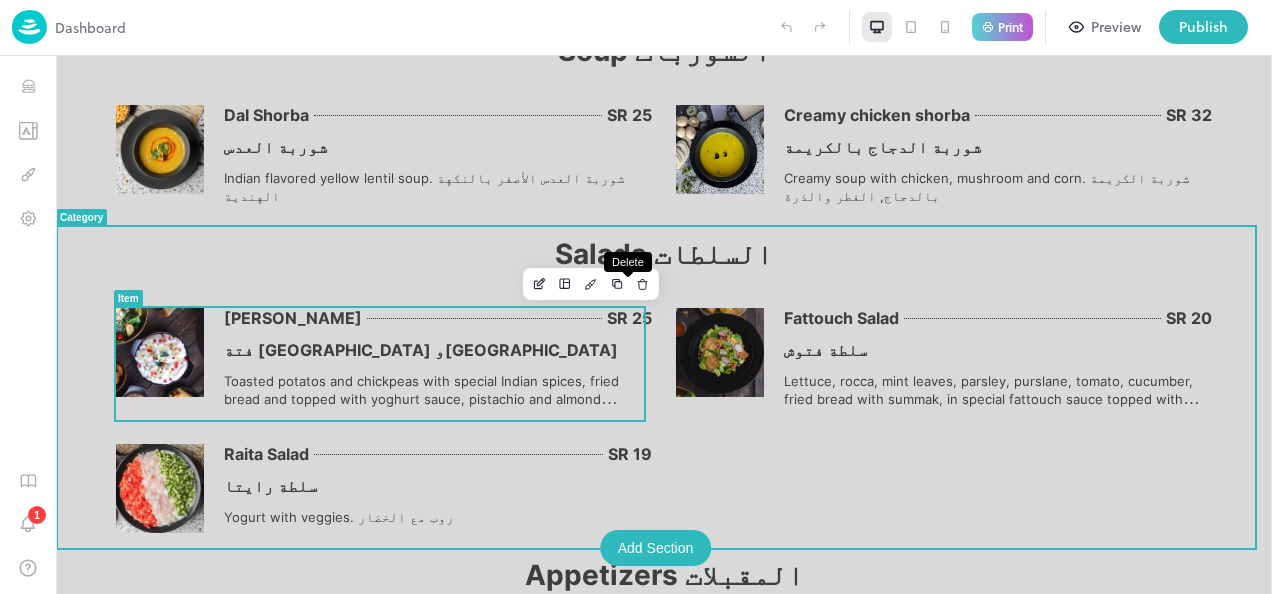 click 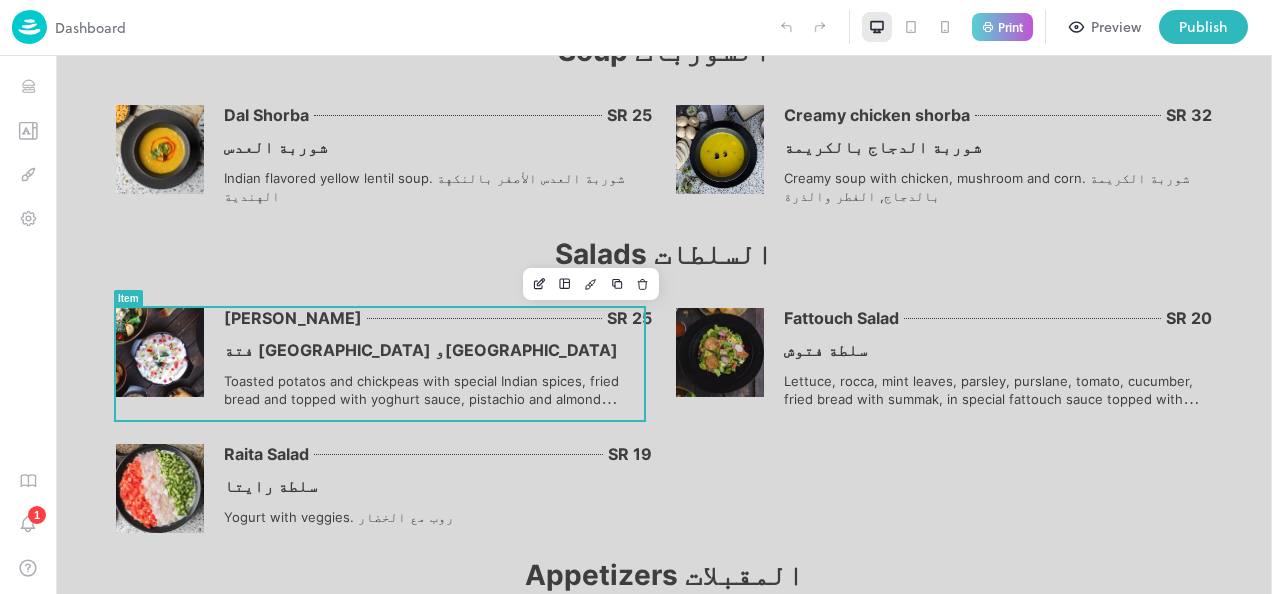 click on "Delete" at bounding box center (89, 727) 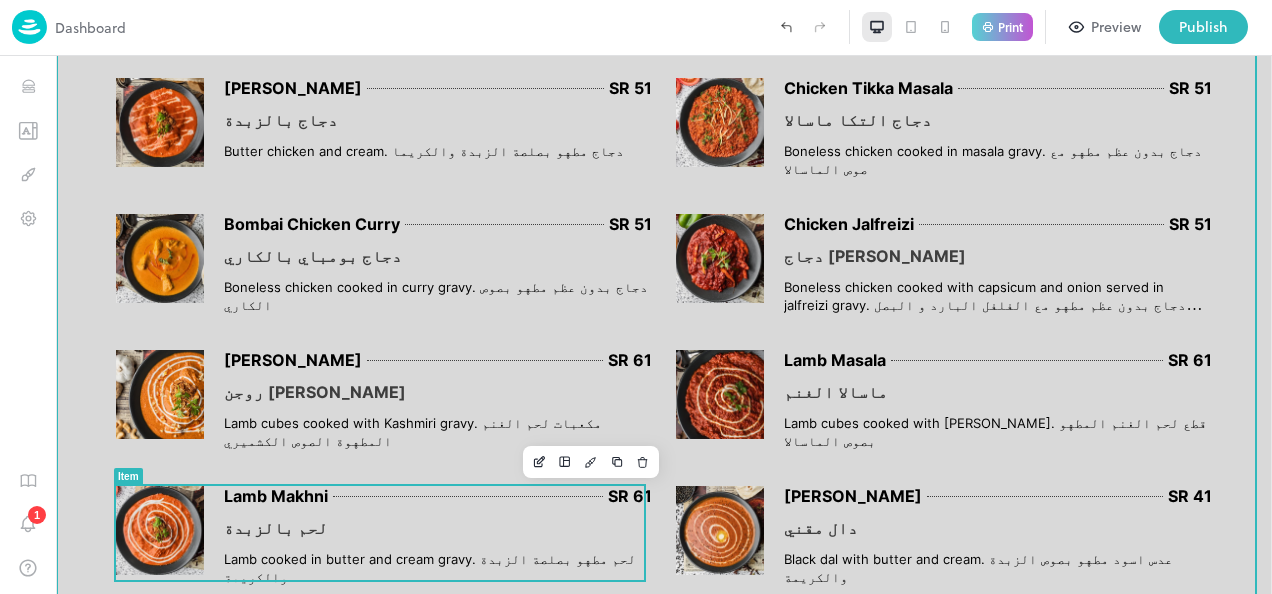 scroll, scrollTop: 1700, scrollLeft: 0, axis: vertical 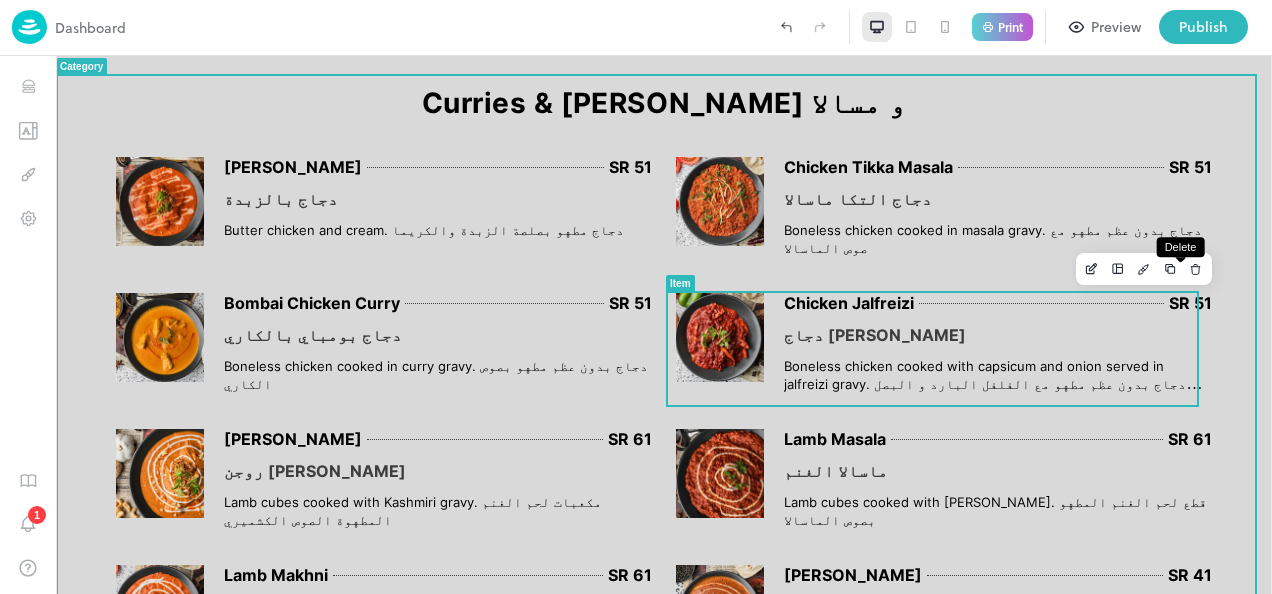 click 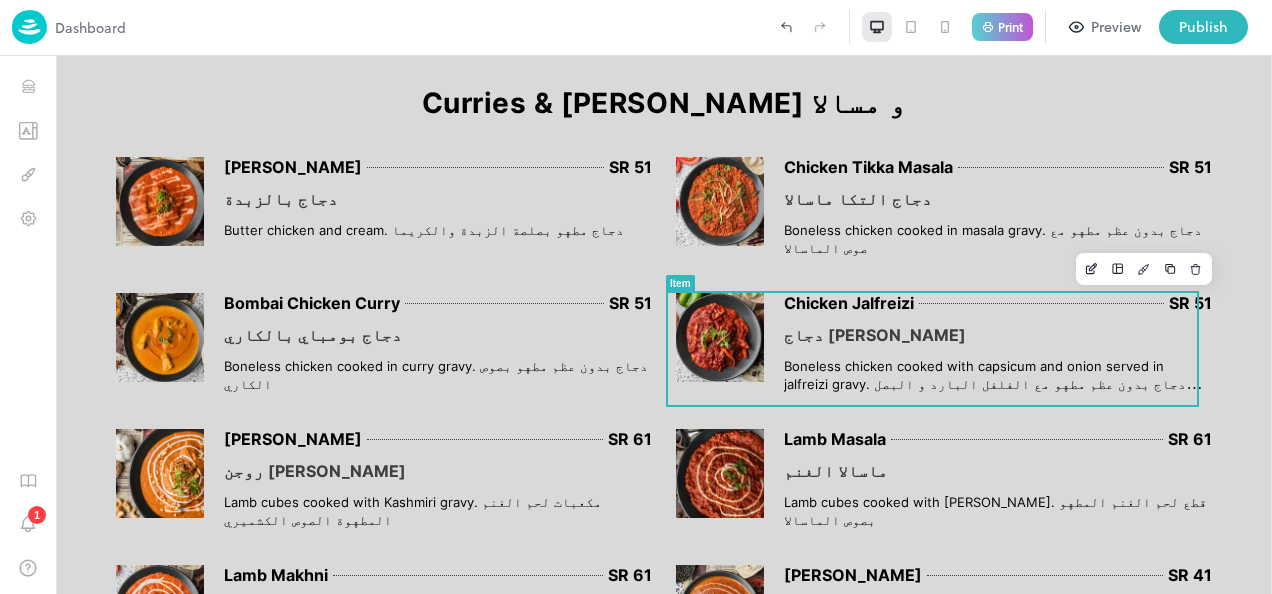 click on "Delete" at bounding box center [89, 727] 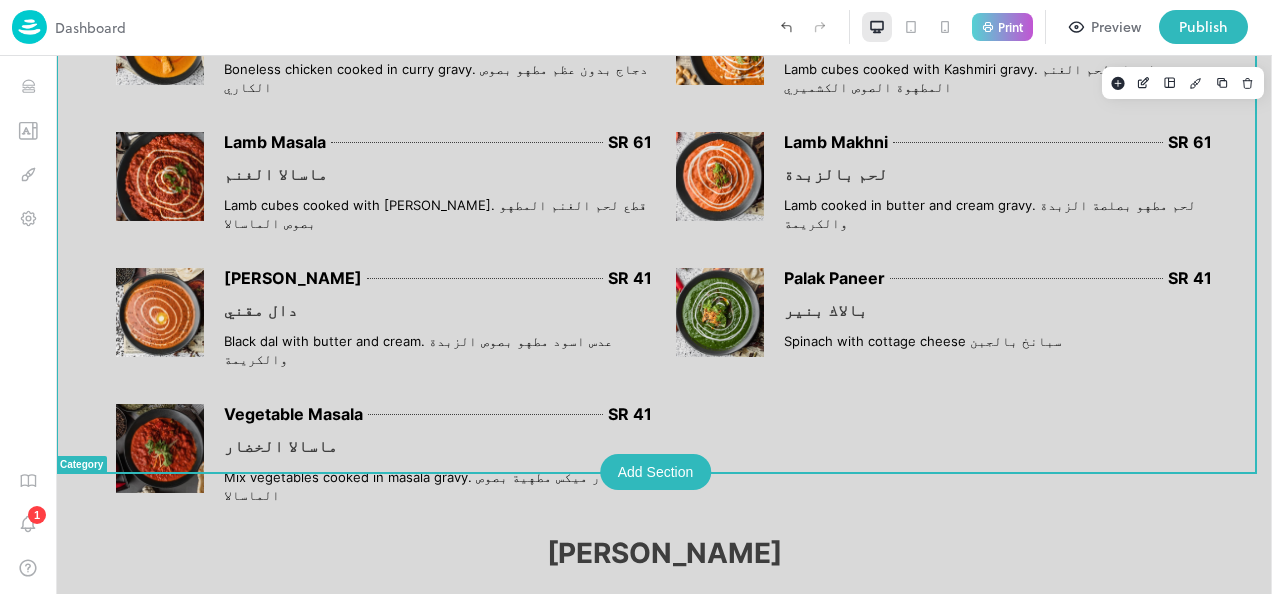 scroll, scrollTop: 2000, scrollLeft: 0, axis: vertical 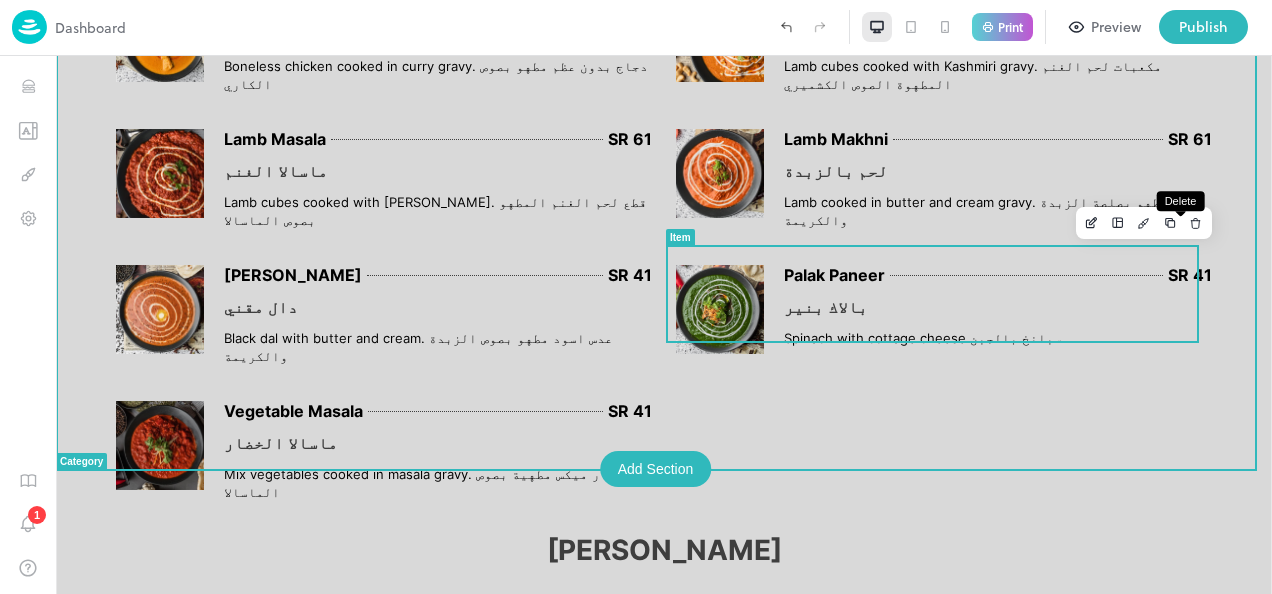 click 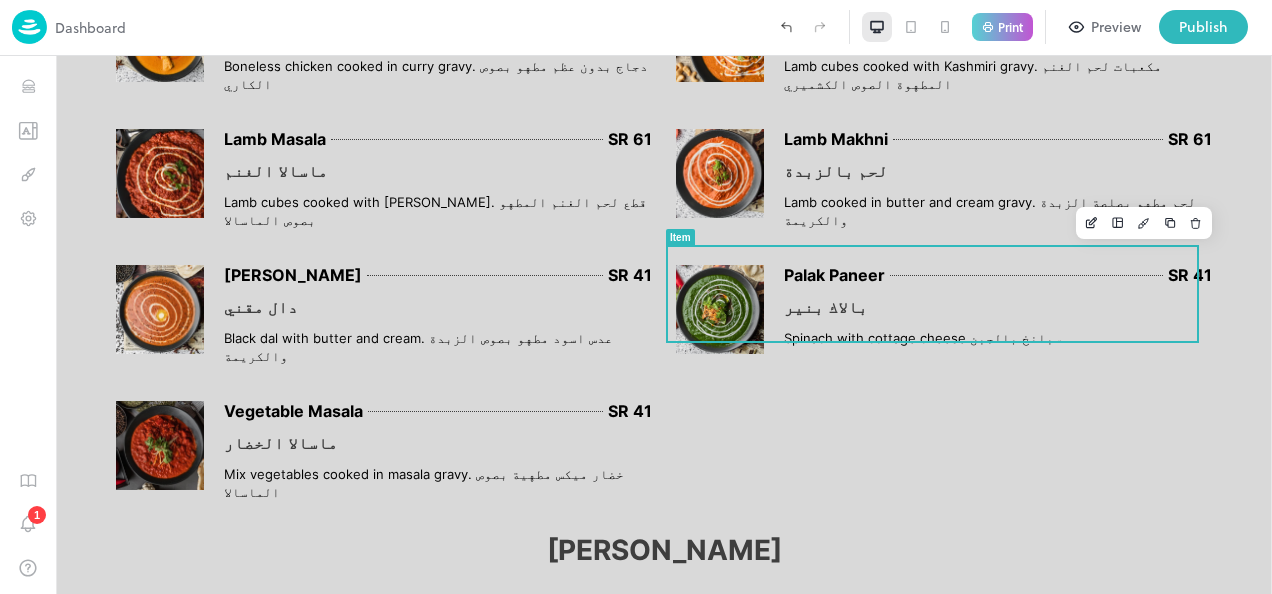 click on "Delete" at bounding box center (89, 727) 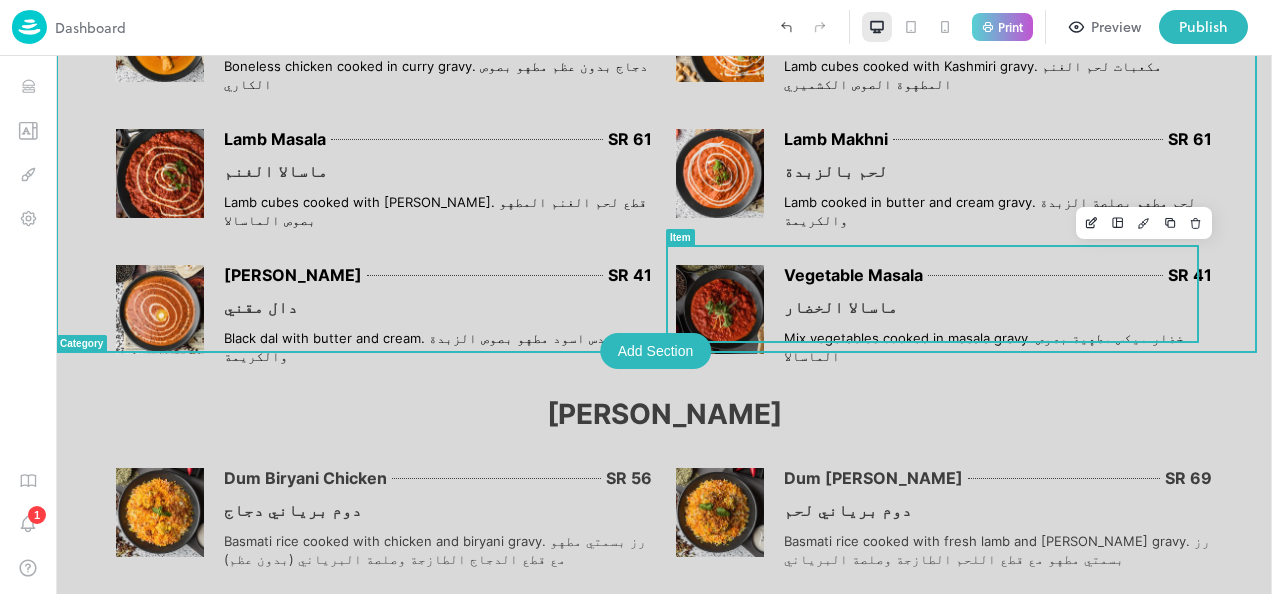 click 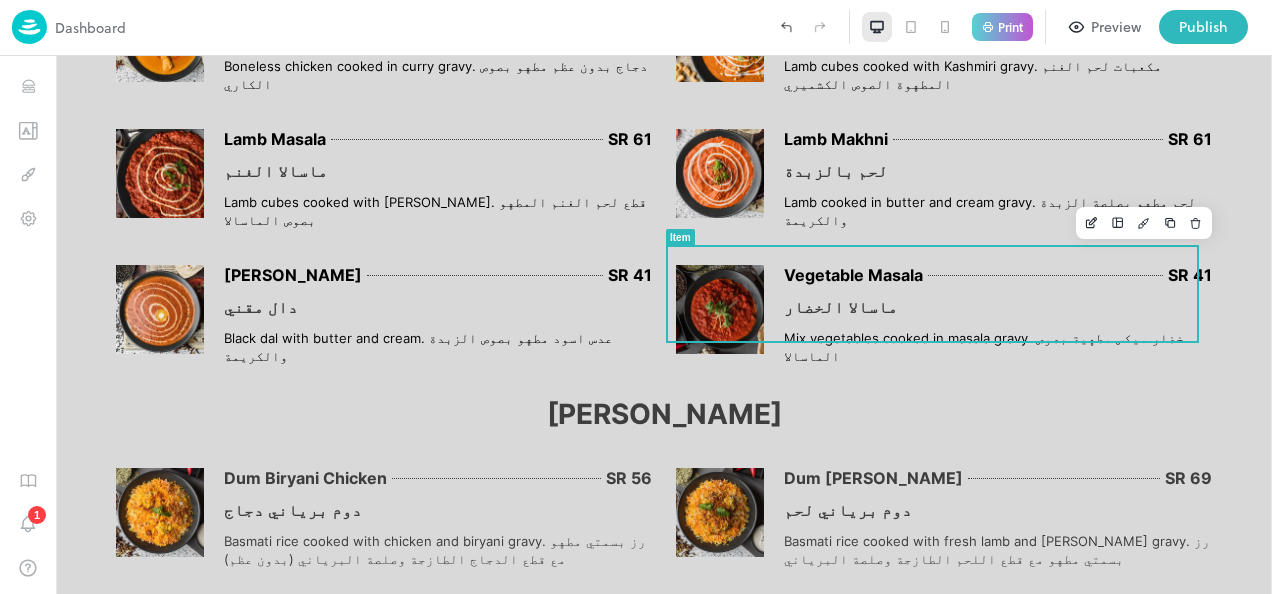 drag, startPoint x: 758, startPoint y: 355, endPoint x: 698, endPoint y: 304, distance: 78.74643 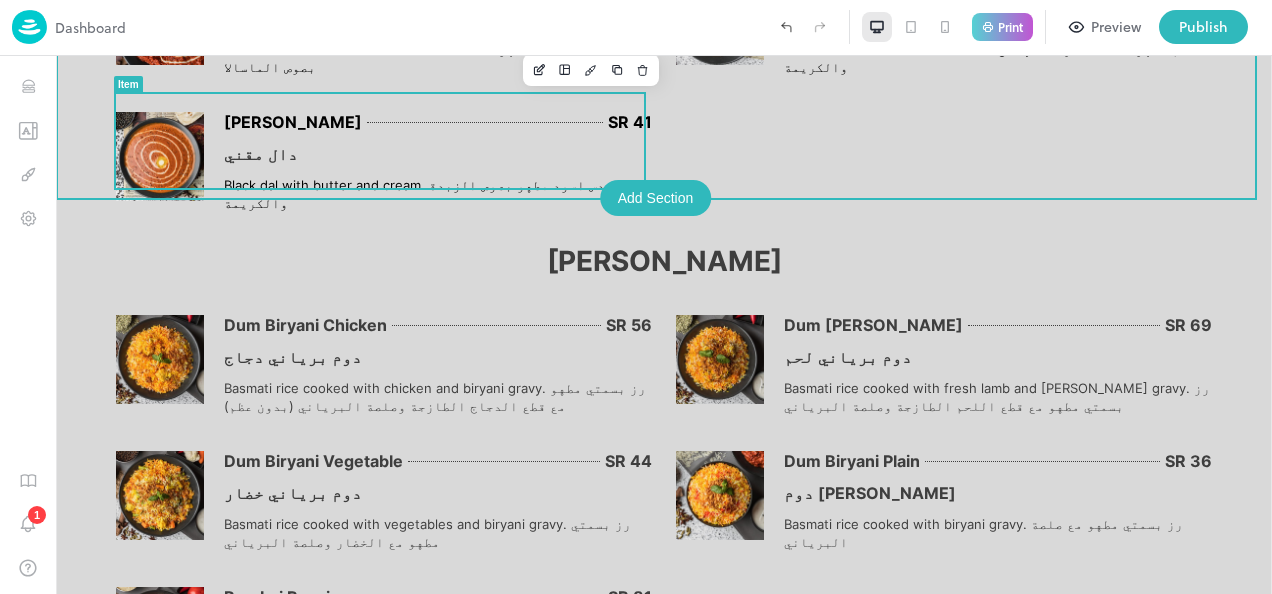 scroll, scrollTop: 2200, scrollLeft: 0, axis: vertical 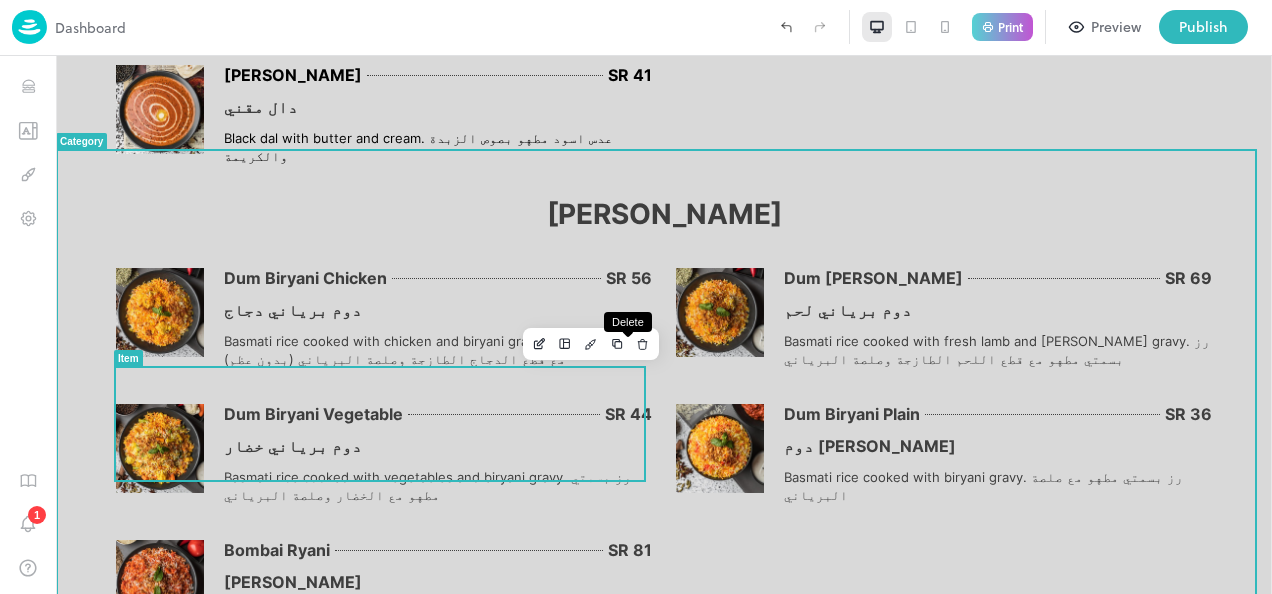 click 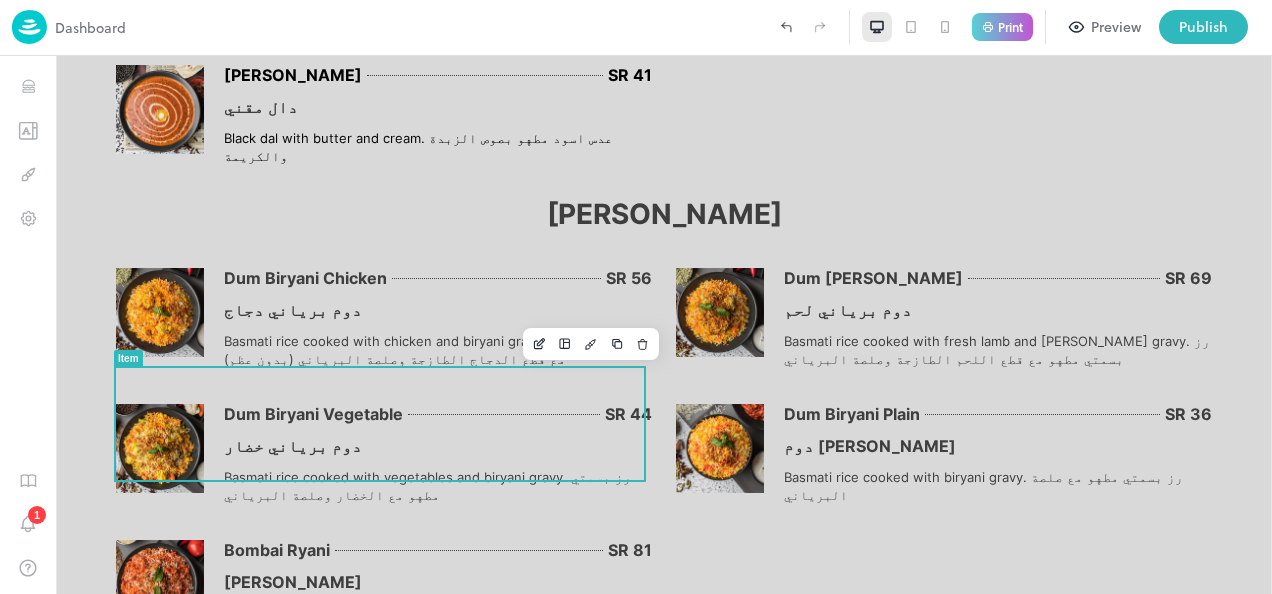 click on "Delete" at bounding box center [89, 727] 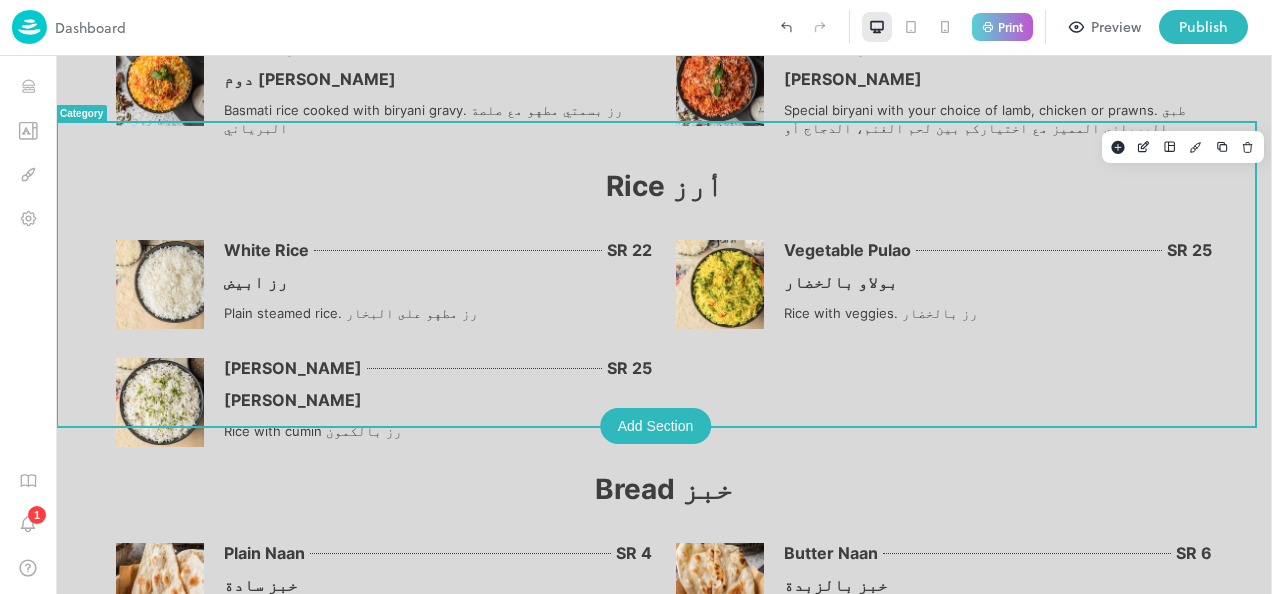 scroll, scrollTop: 2600, scrollLeft: 0, axis: vertical 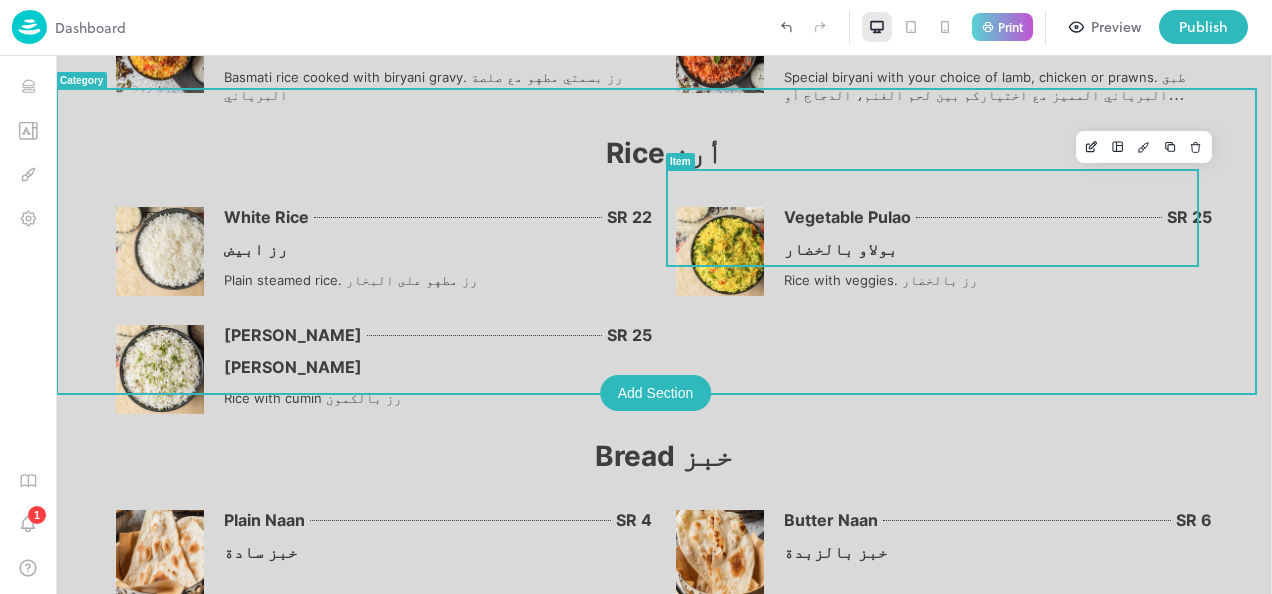 click 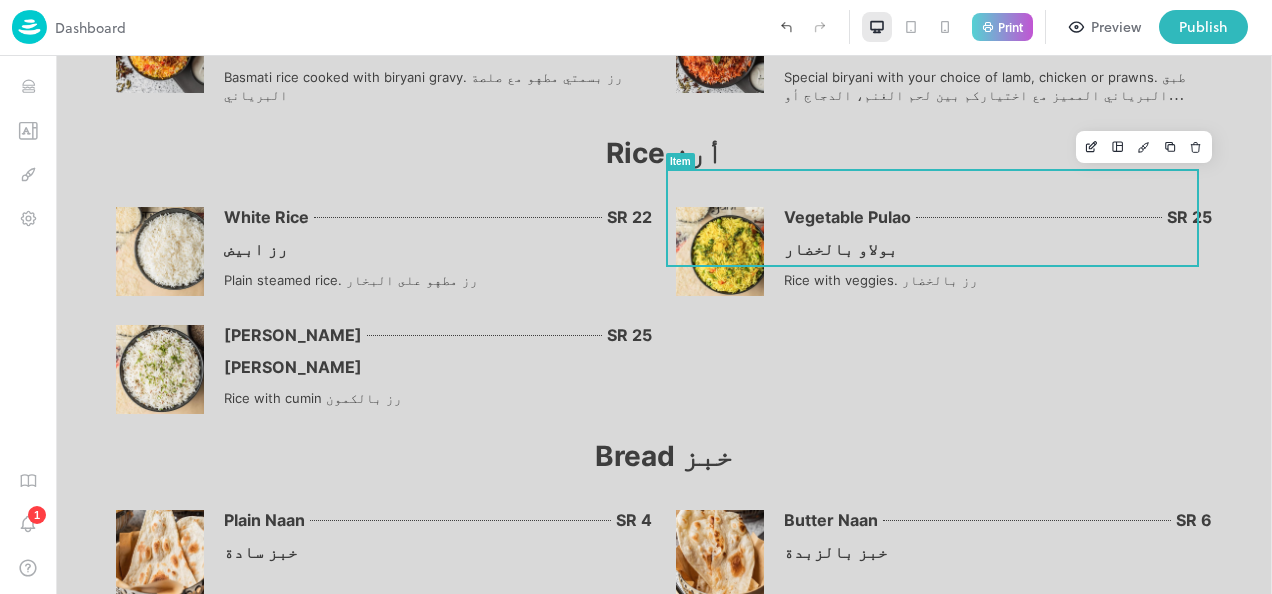 click on "Delete" at bounding box center (89, 727) 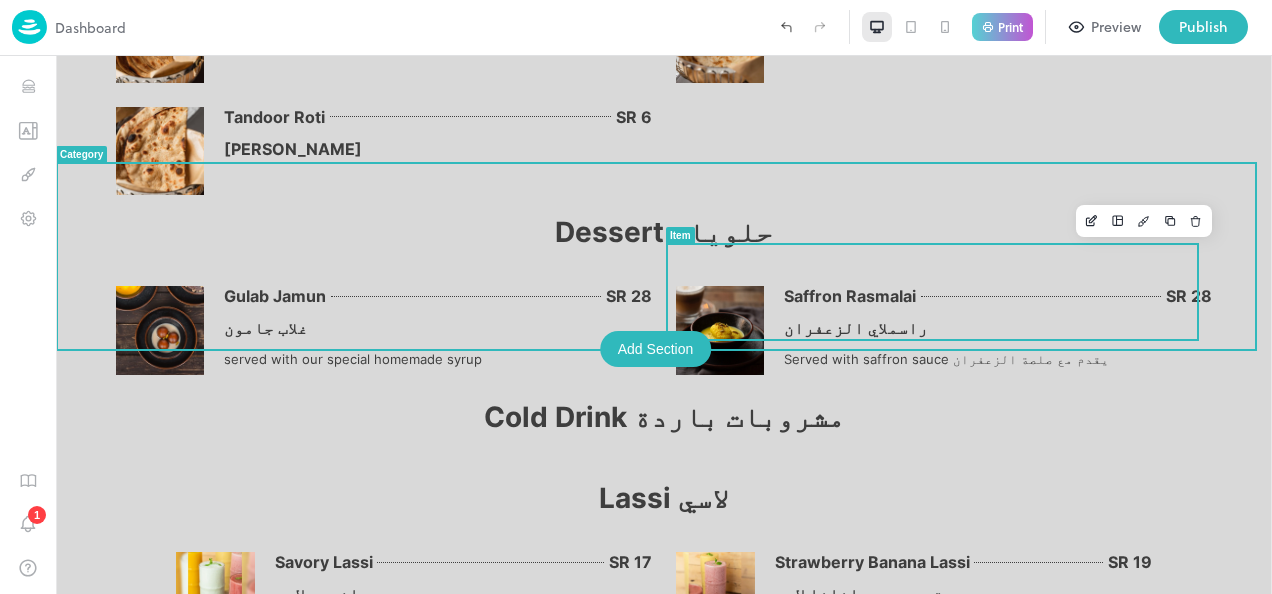 scroll, scrollTop: 3300, scrollLeft: 0, axis: vertical 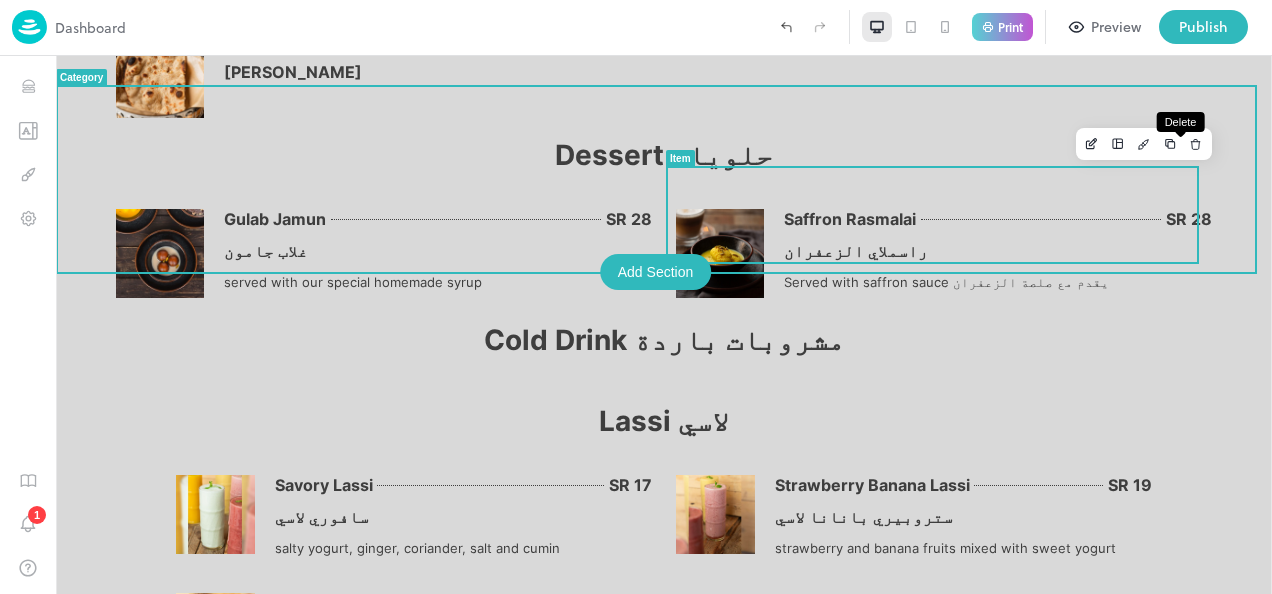 click 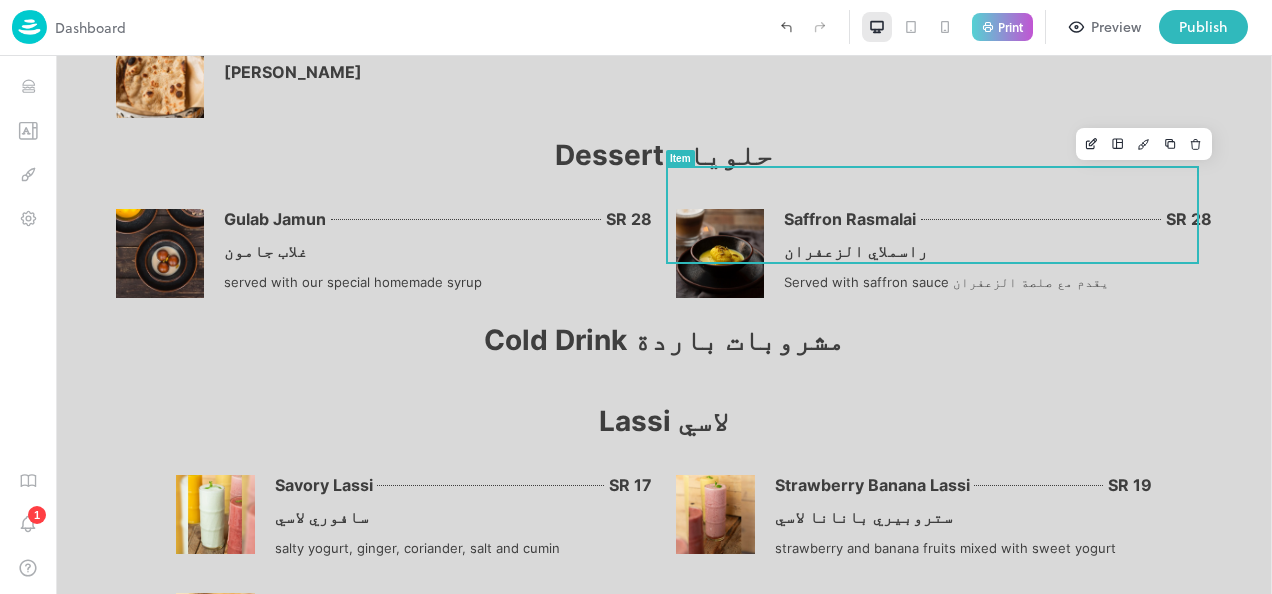 click on "Delete" at bounding box center [89, 727] 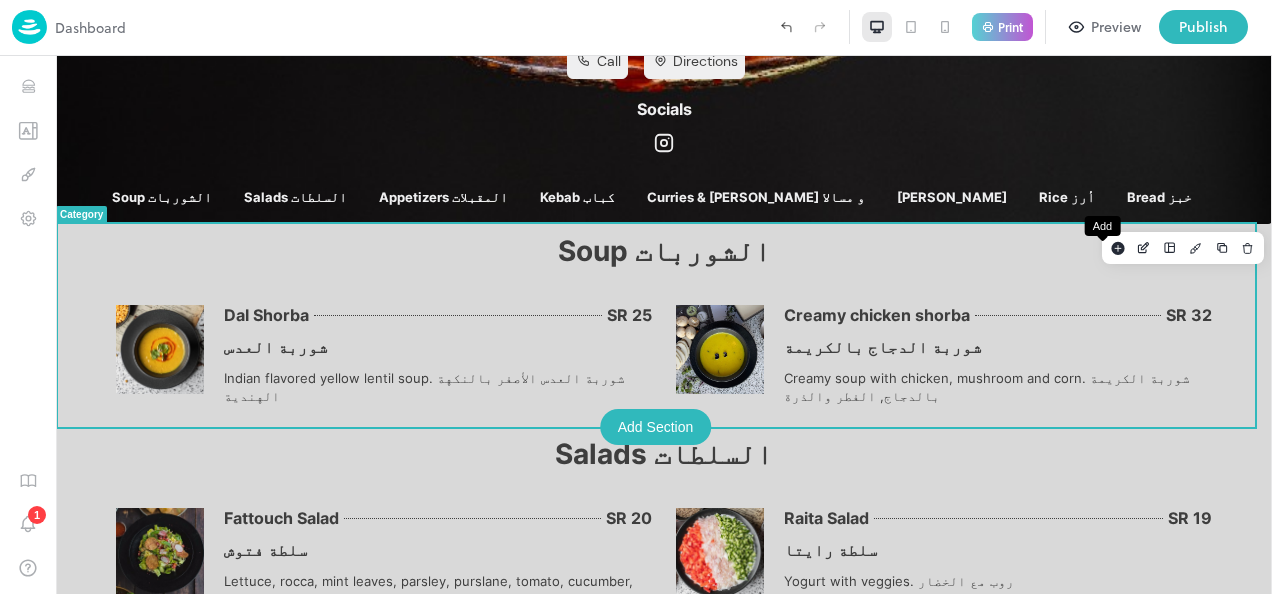 scroll, scrollTop: 0, scrollLeft: 0, axis: both 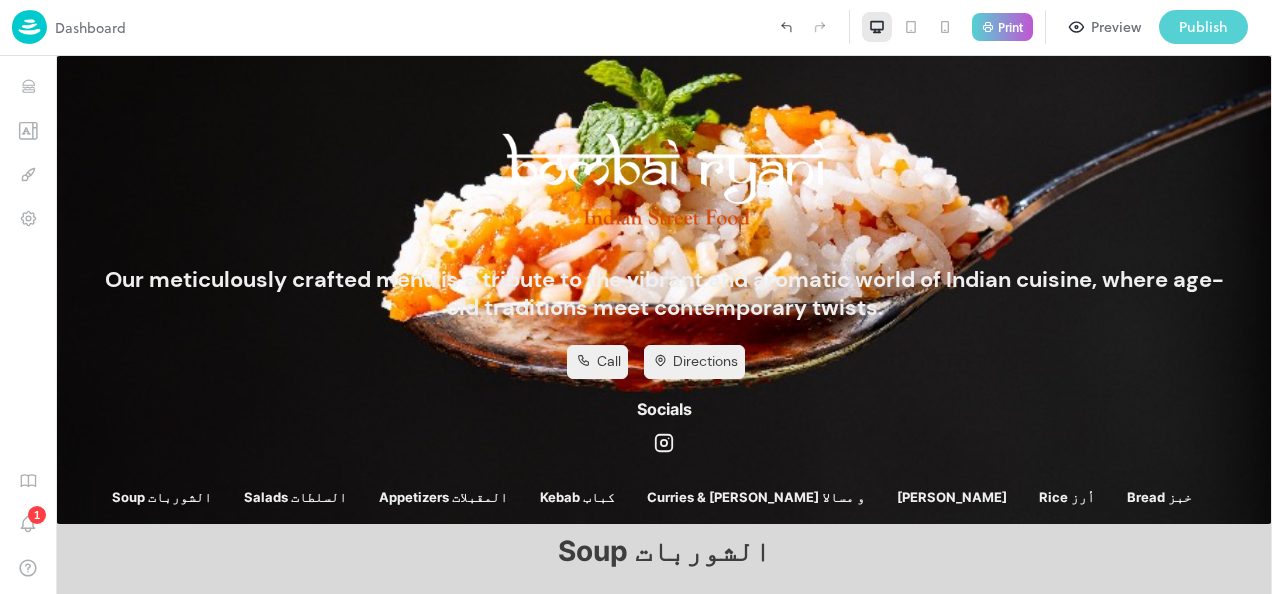 click on "Publish" at bounding box center [1203, 27] 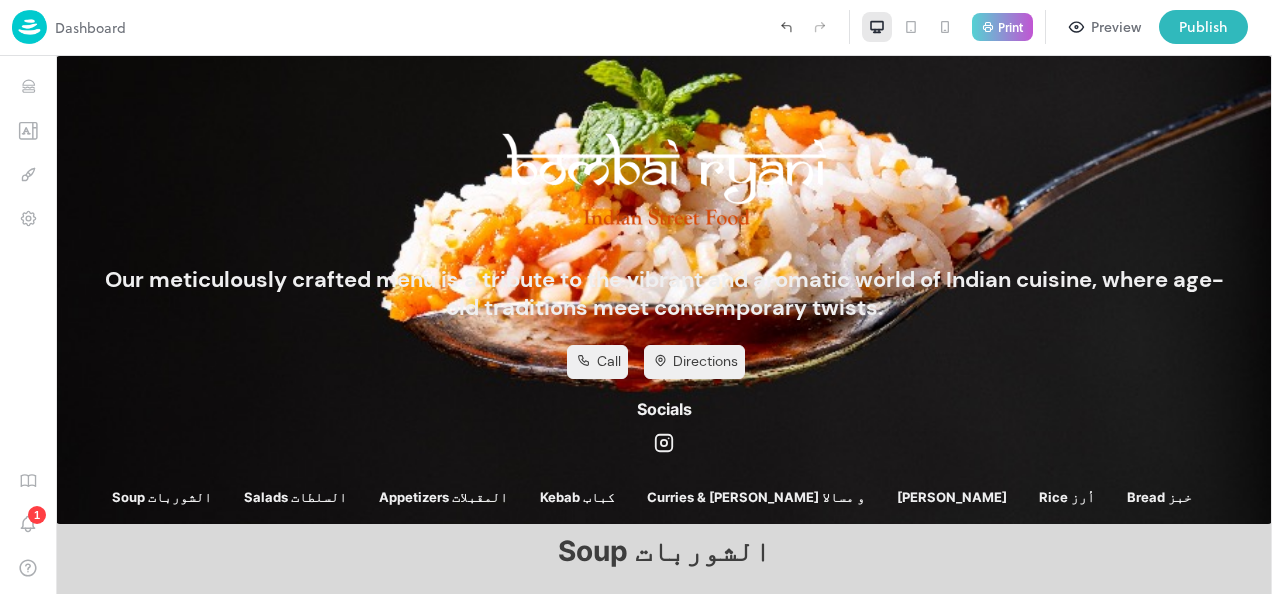 click at bounding box center (636, 594) 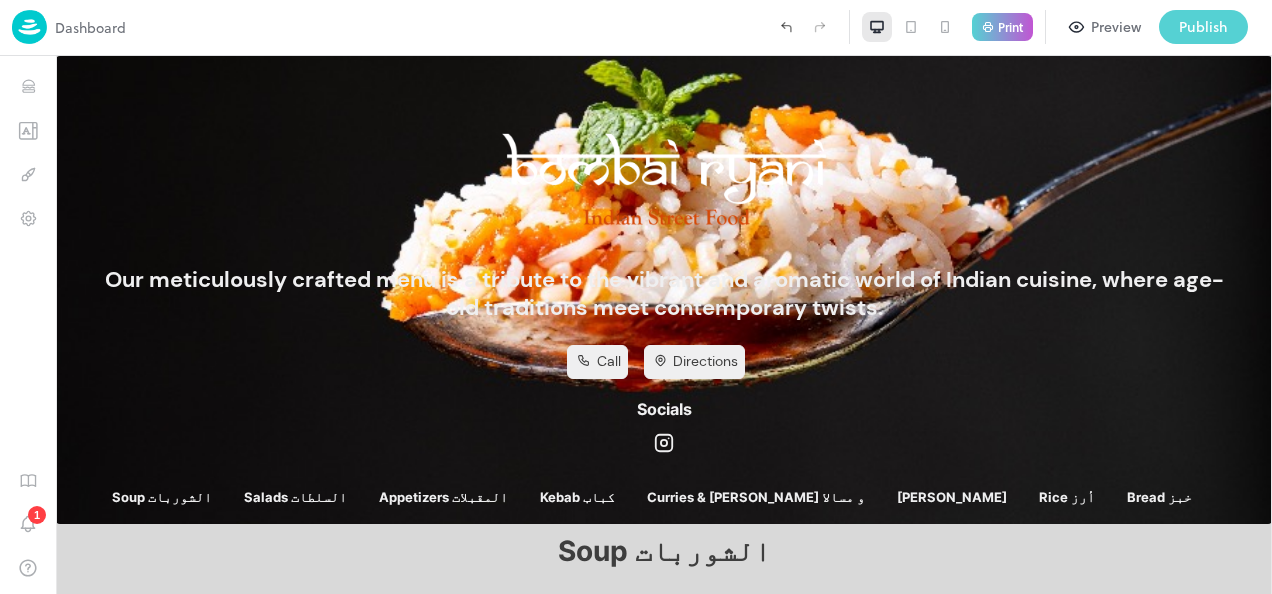click on "Publish" at bounding box center (1203, 27) 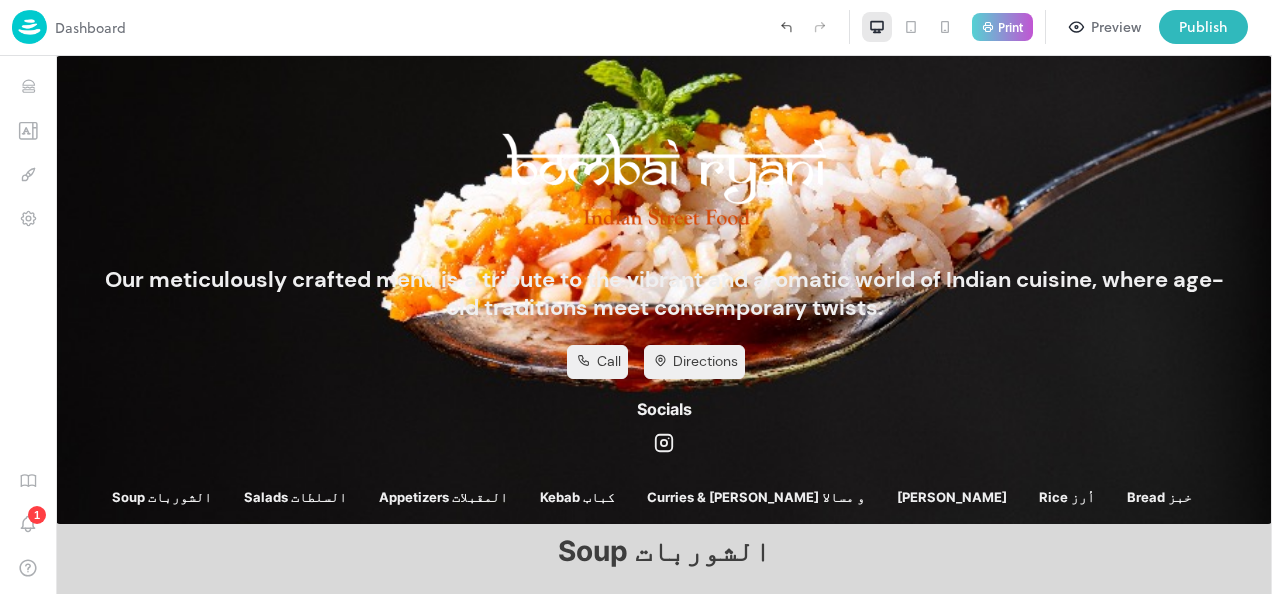 click on "Your Menu has been published." at bounding box center [636, 675] 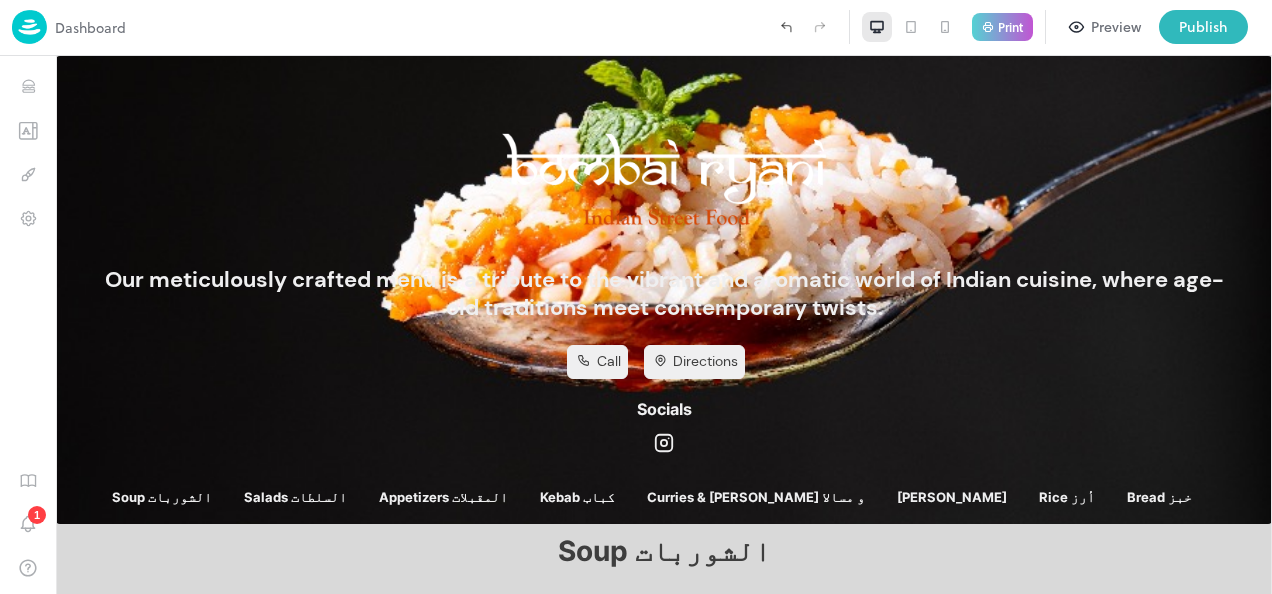 scroll, scrollTop: 123, scrollLeft: 0, axis: vertical 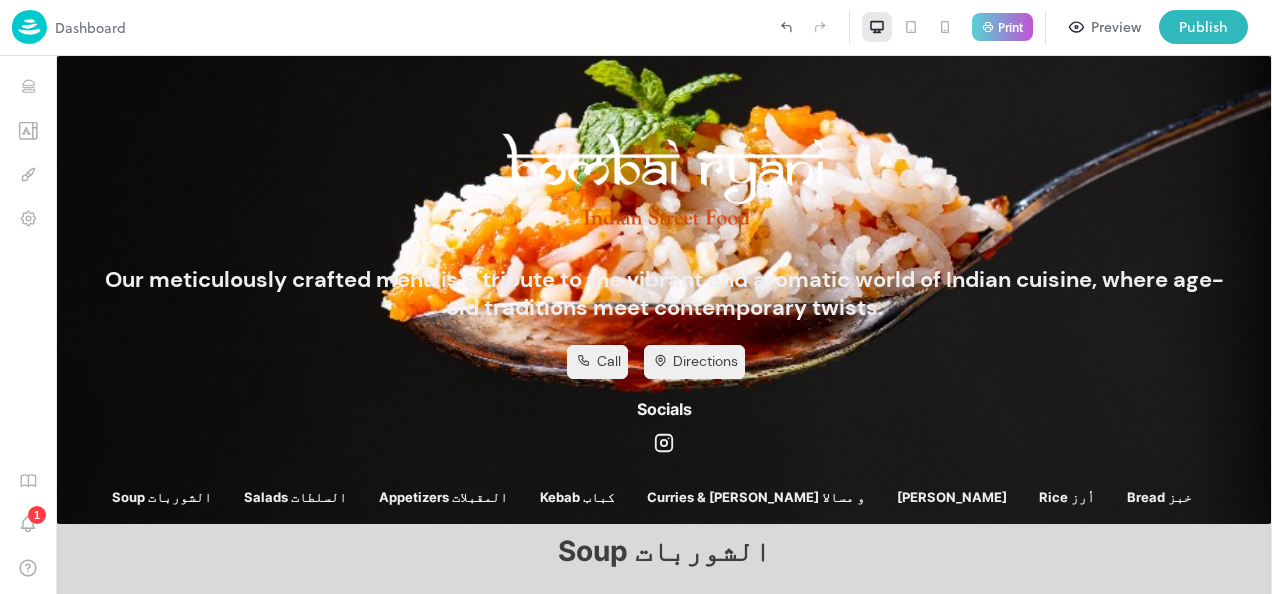 click on "Go to Dashboard" at bounding box center (425, 1250) 